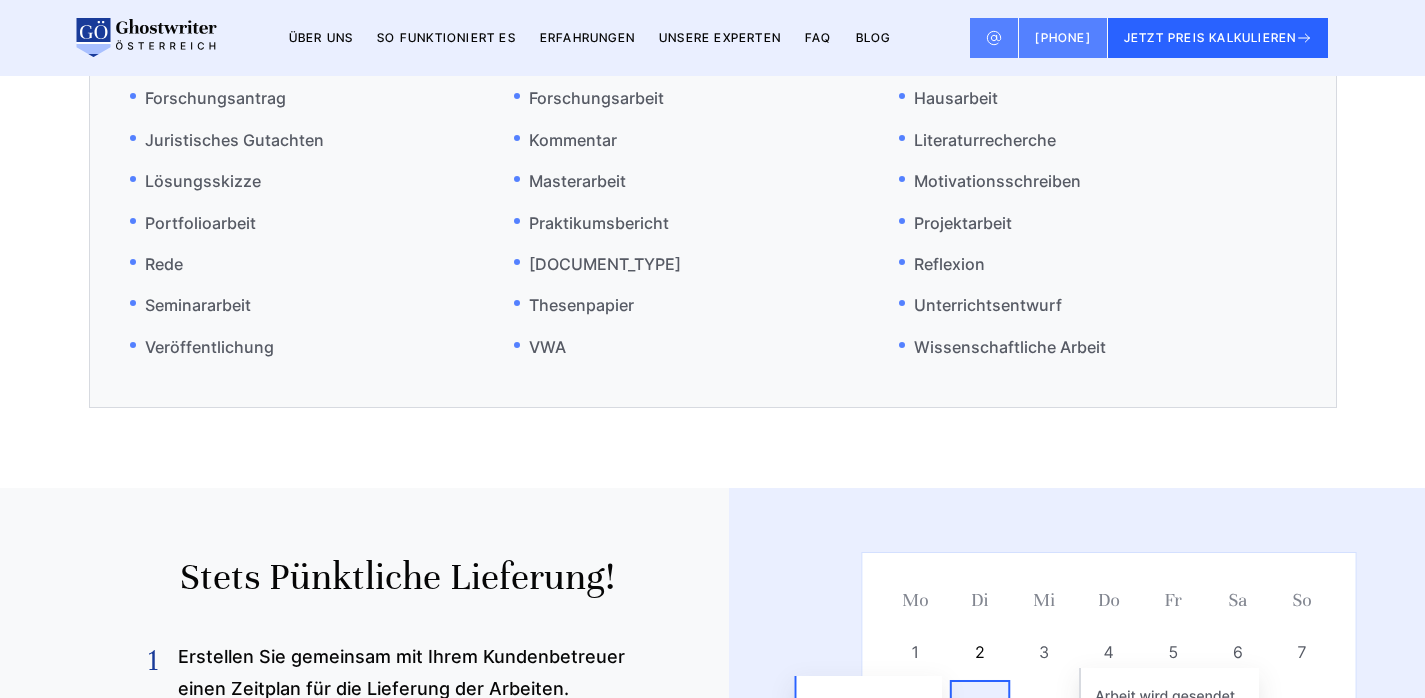 scroll, scrollTop: 11866, scrollLeft: 0, axis: vertical 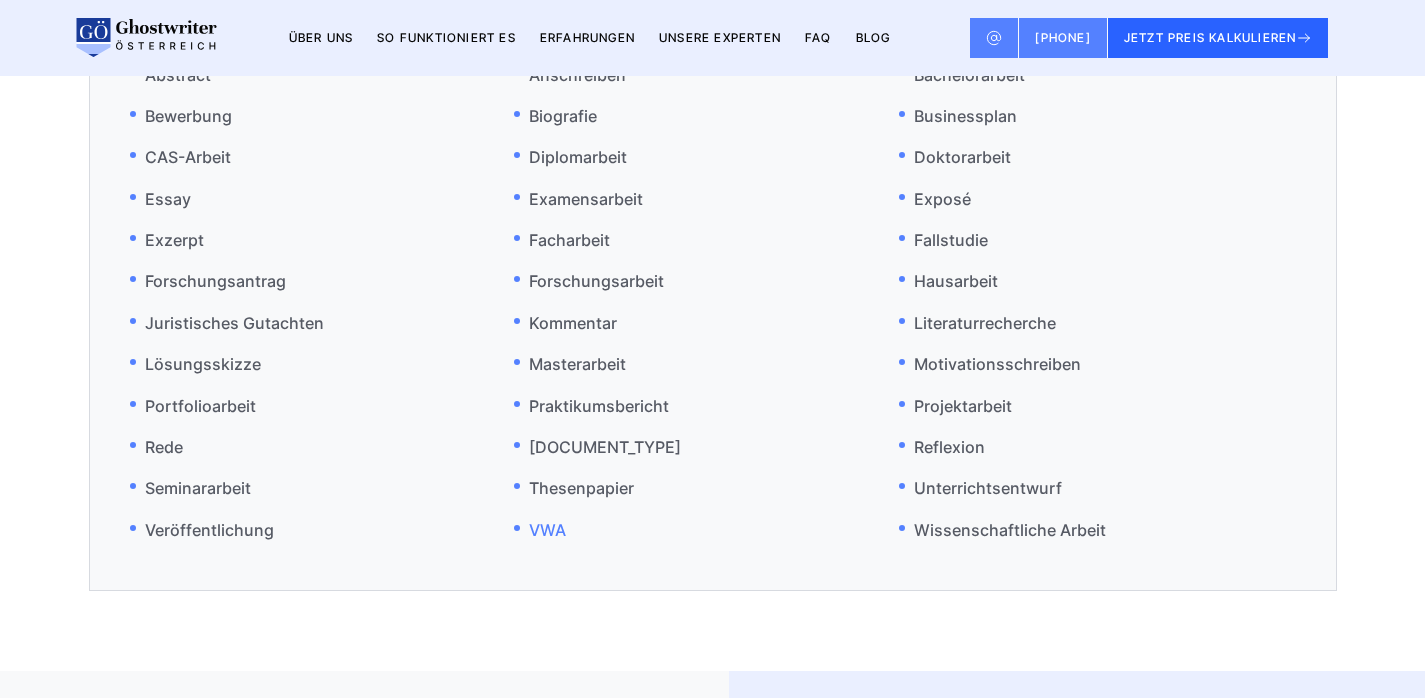click on "VWA" at bounding box center [540, 529] 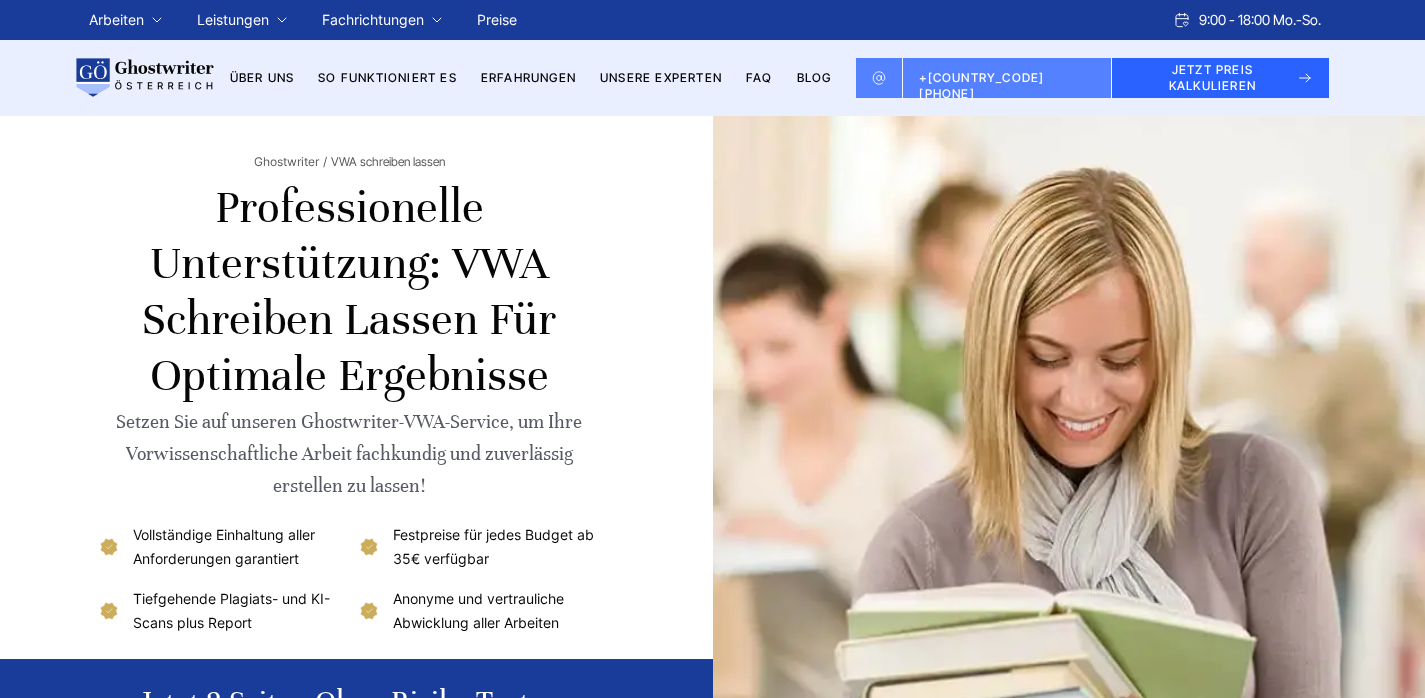 scroll, scrollTop: 59, scrollLeft: 0, axis: vertical 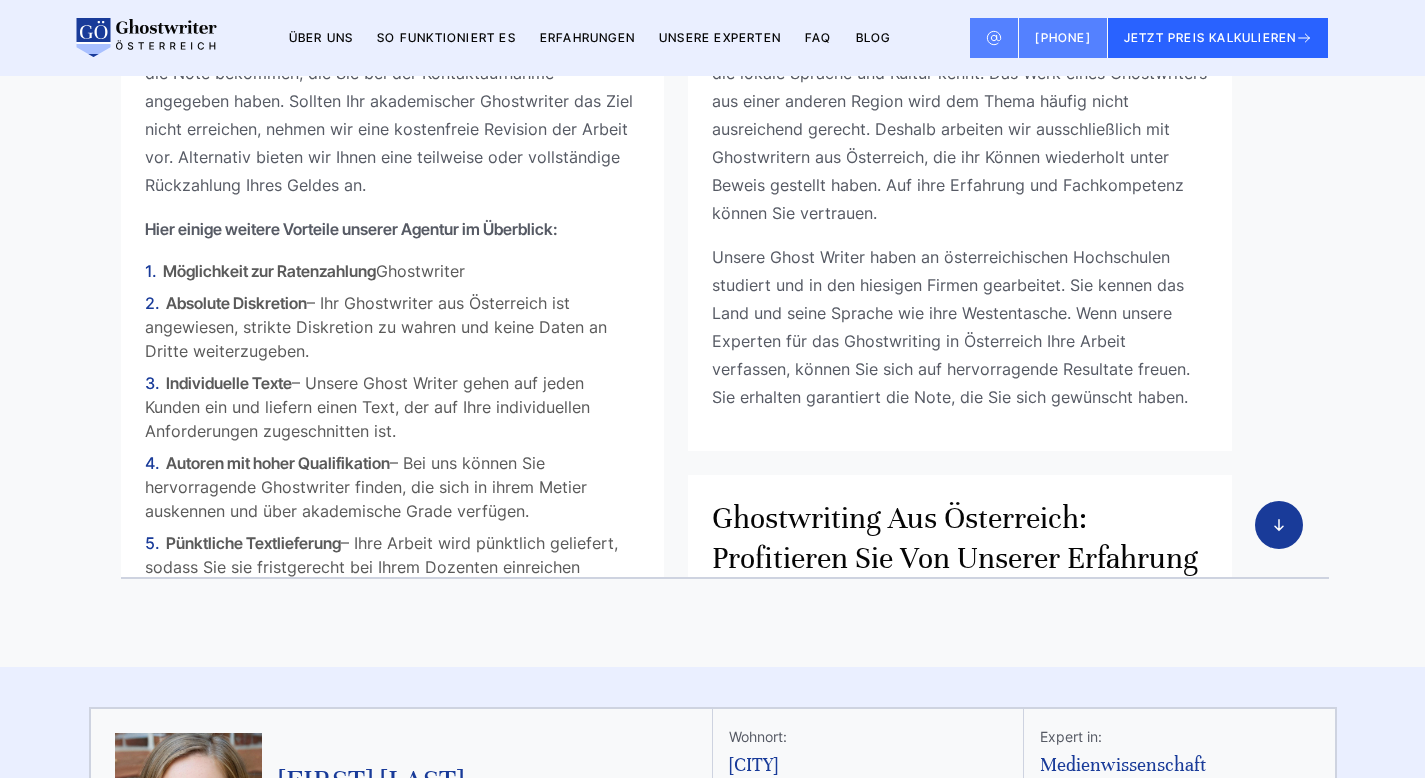 click on "Ghostwriter" at bounding box center [713, 214] 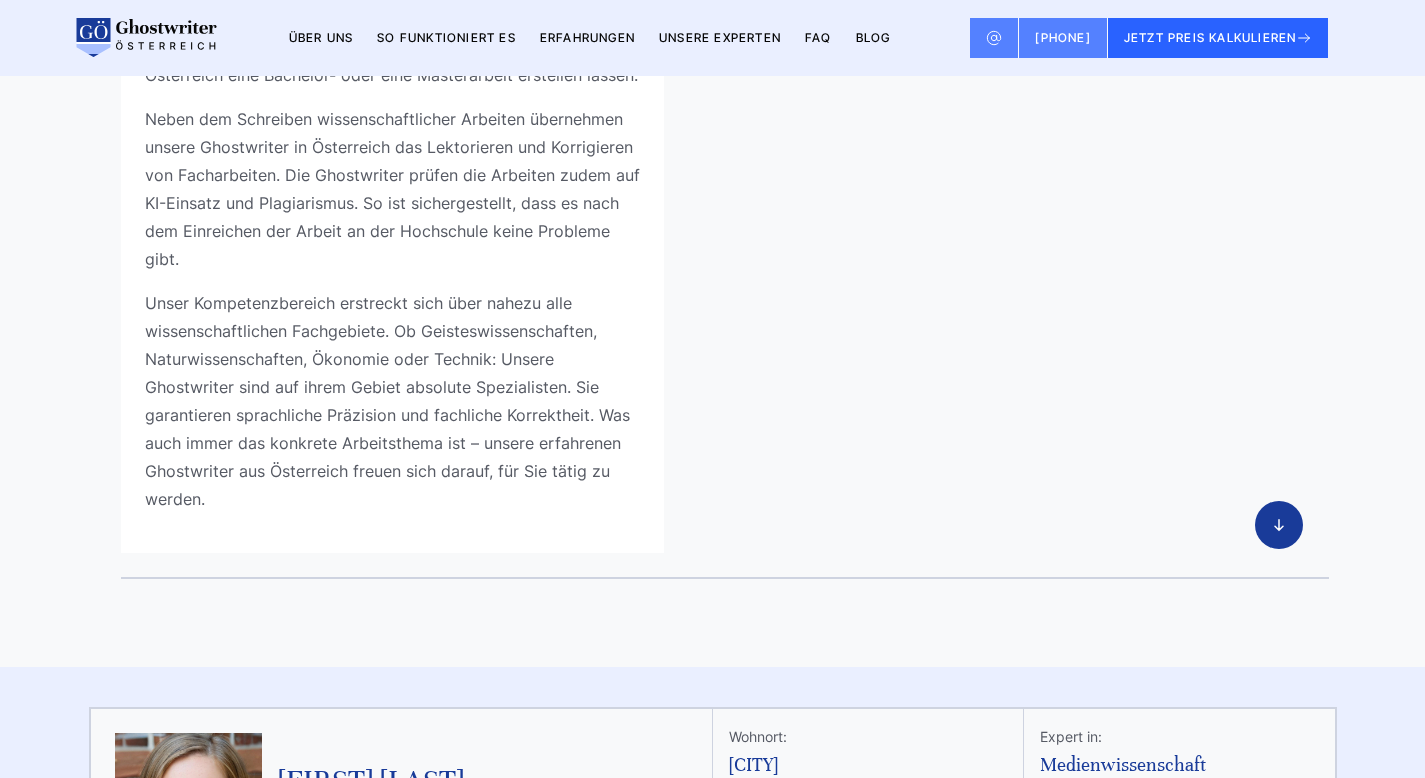 scroll, scrollTop: 5314, scrollLeft: 0, axis: vertical 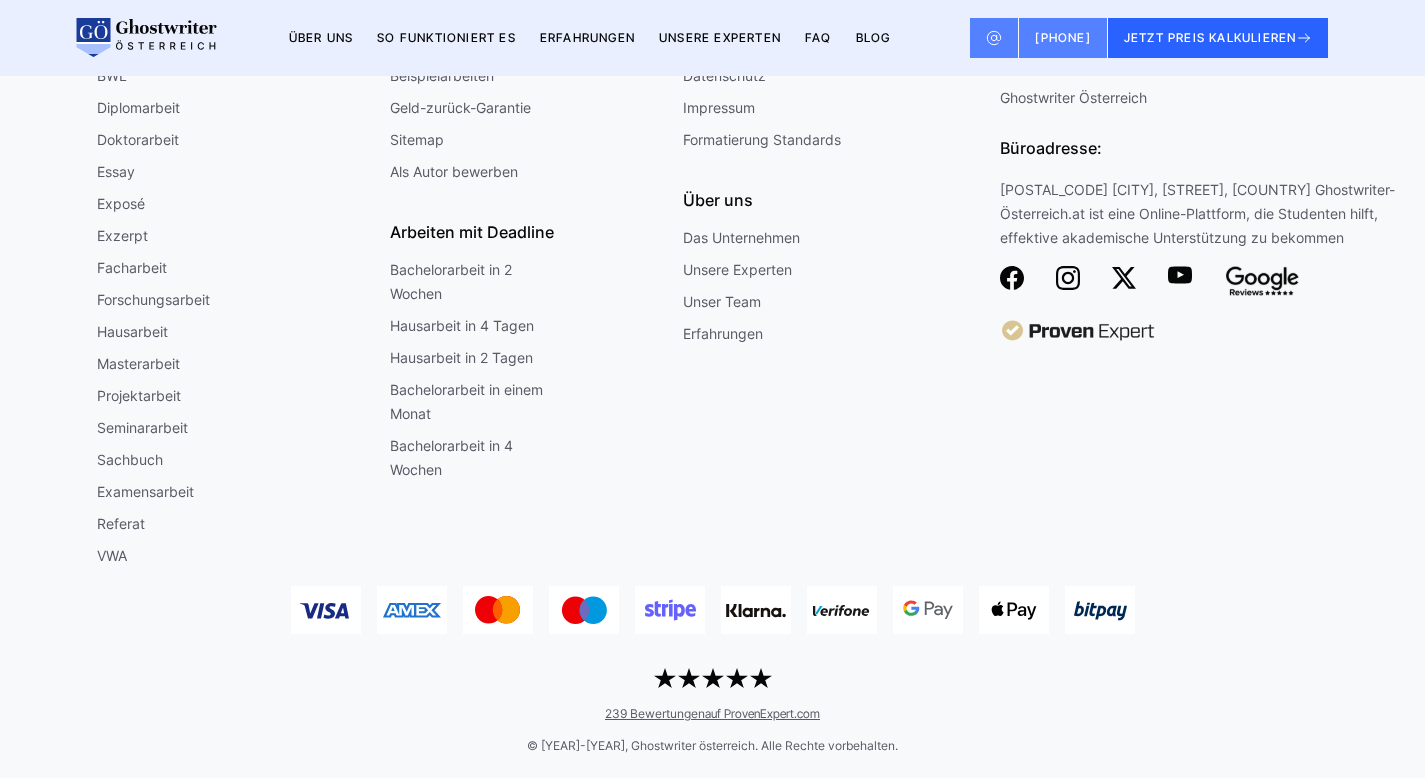 click on "[NUMBER]                        Bewertungen   auf [DOMAIN]" at bounding box center (712, 713) 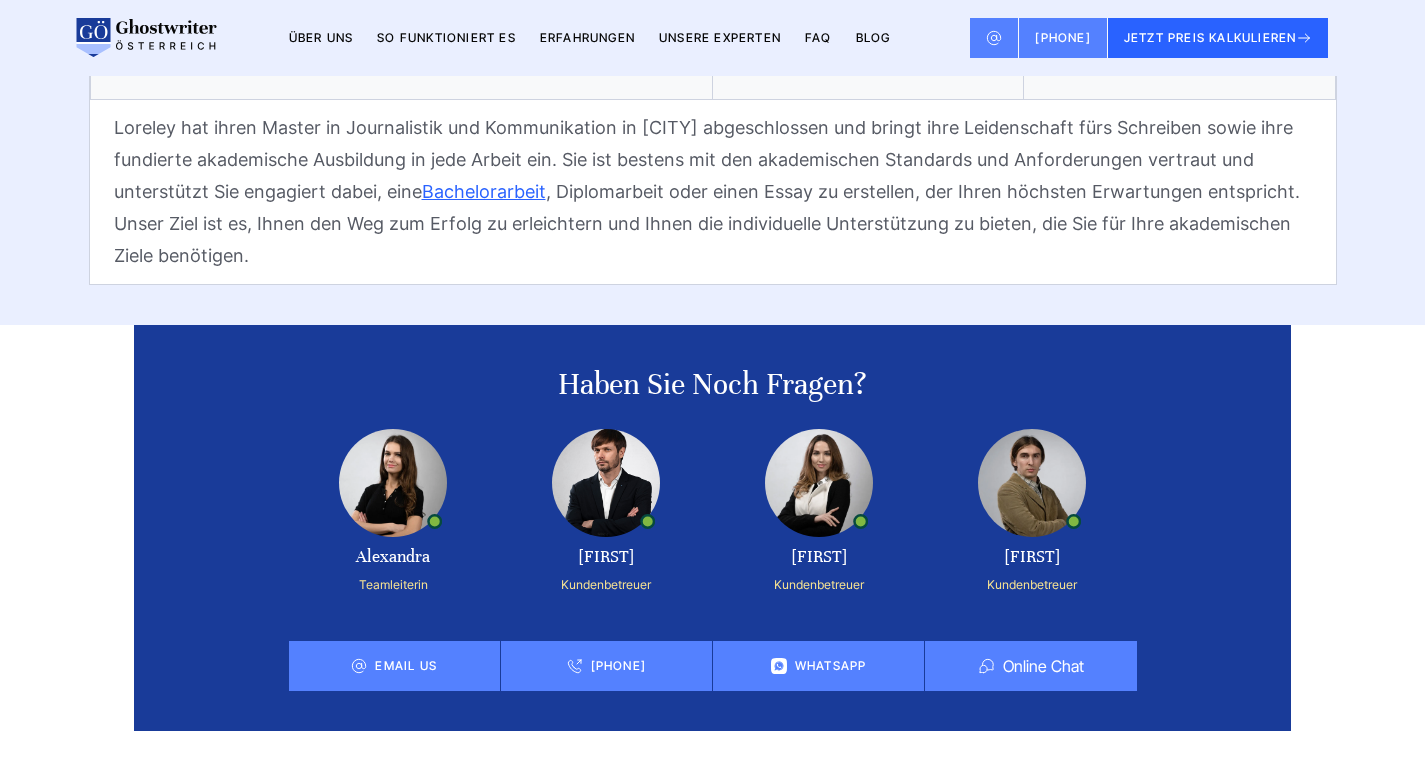 scroll, scrollTop: 15007, scrollLeft: 0, axis: vertical 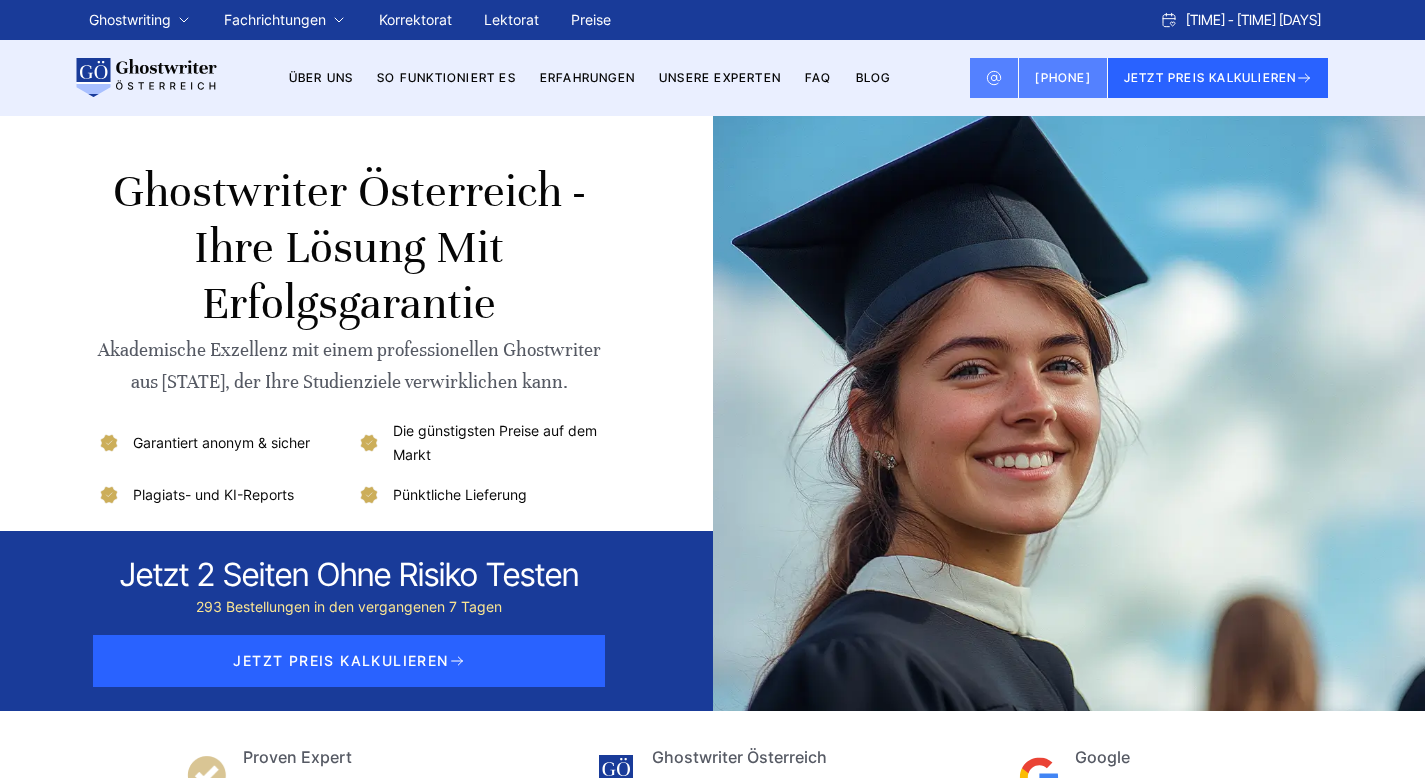click on "Jetzt 2 seiten ohne risiko testen" at bounding box center [349, 575] 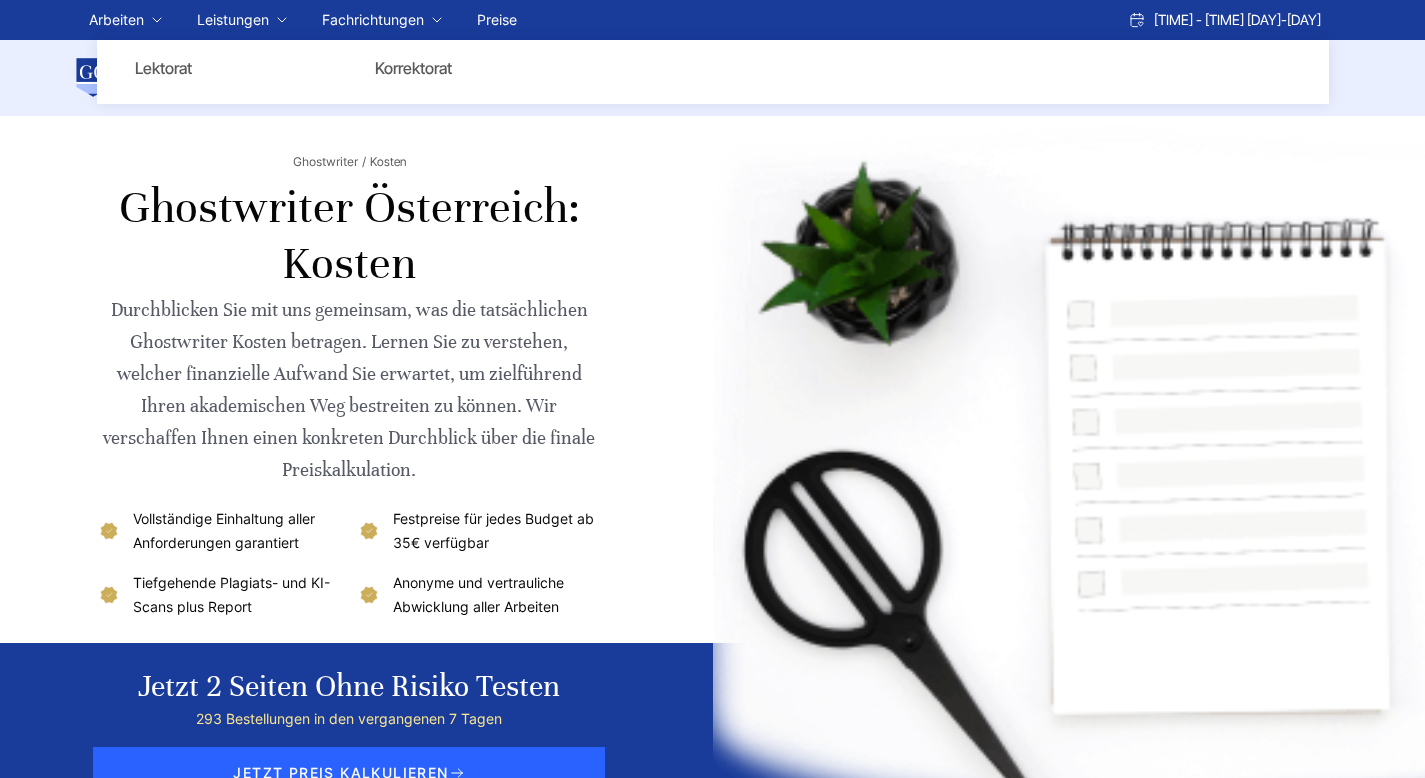 scroll, scrollTop: 0, scrollLeft: 0, axis: both 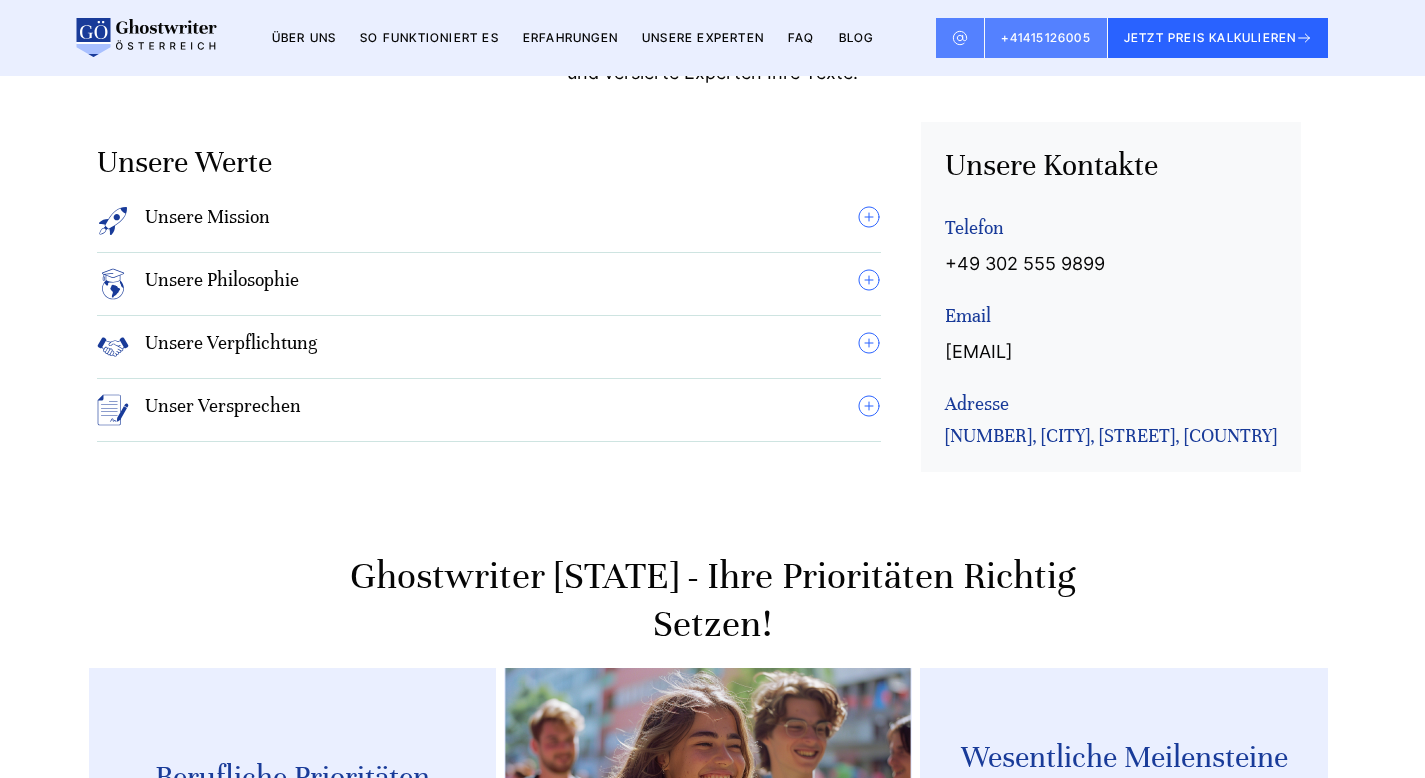 drag, startPoint x: 891, startPoint y: 340, endPoint x: 879, endPoint y: 334, distance: 13.416408 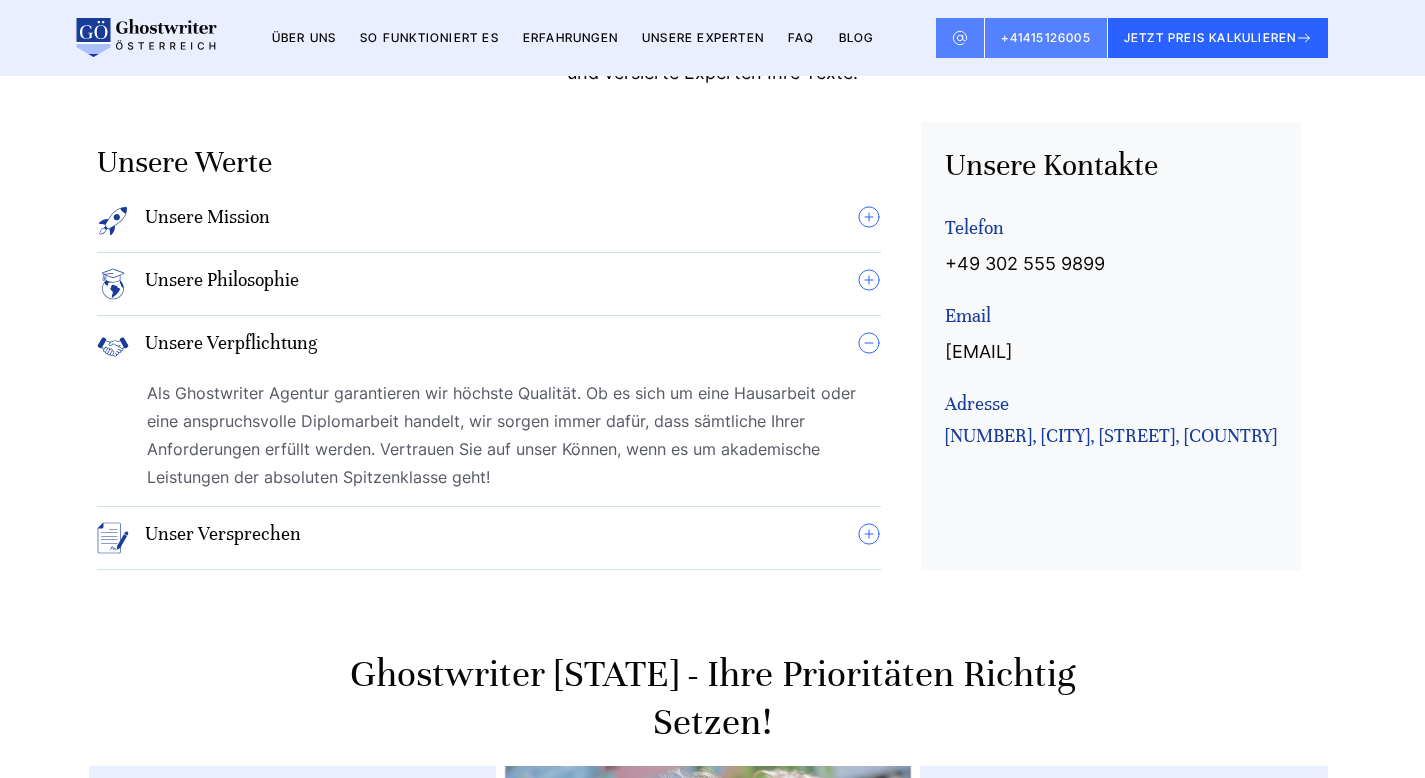 click on "Unsere Philosophie" at bounding box center (489, 284) 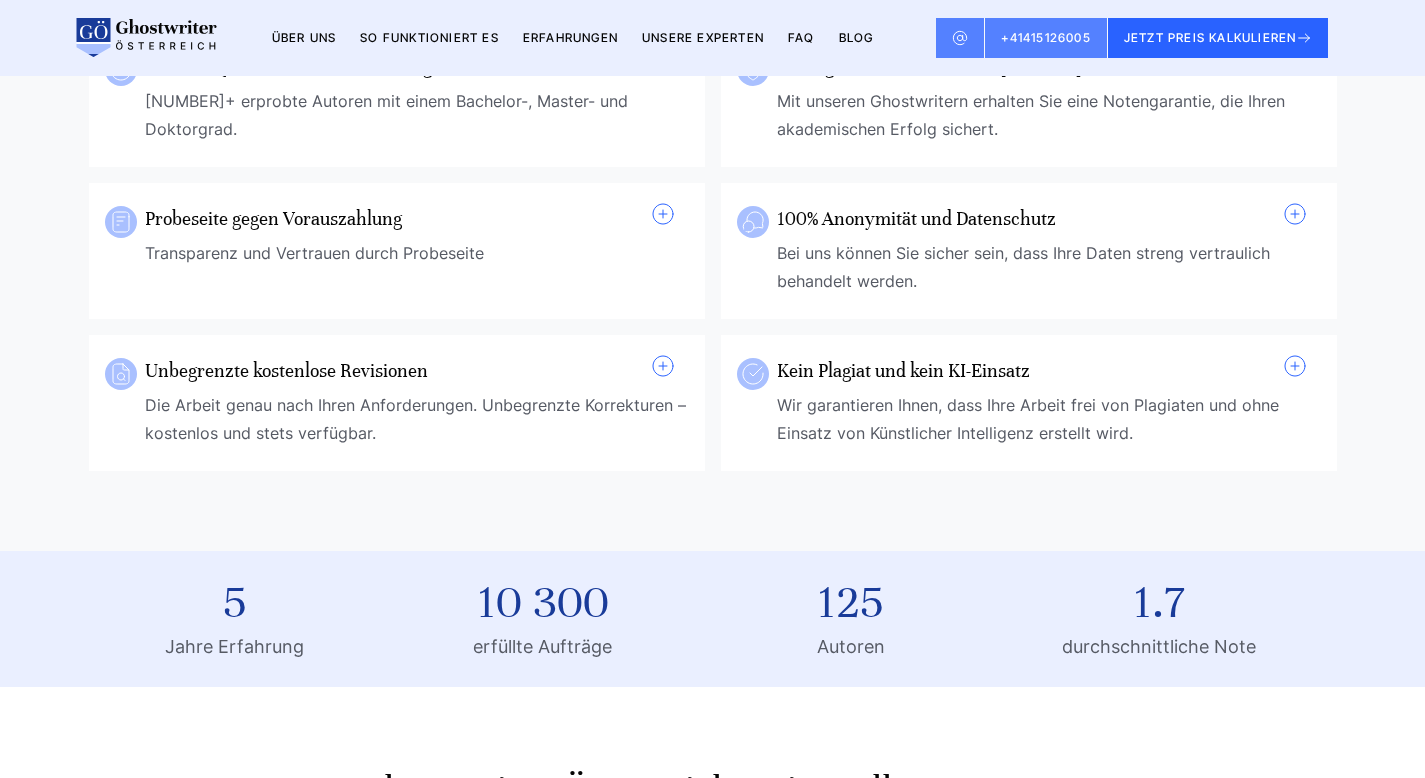 scroll, scrollTop: 0, scrollLeft: 0, axis: both 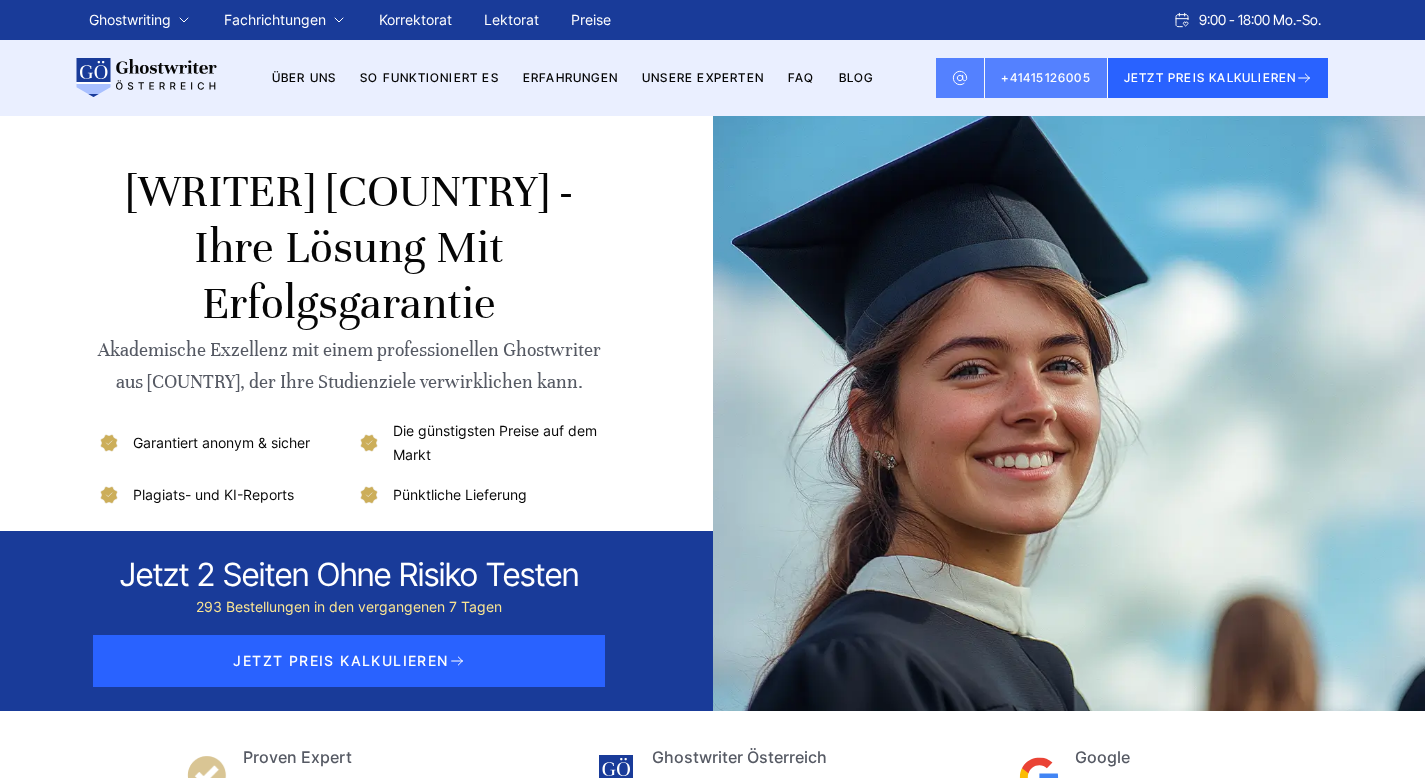 click on "Über uns" at bounding box center [304, 77] 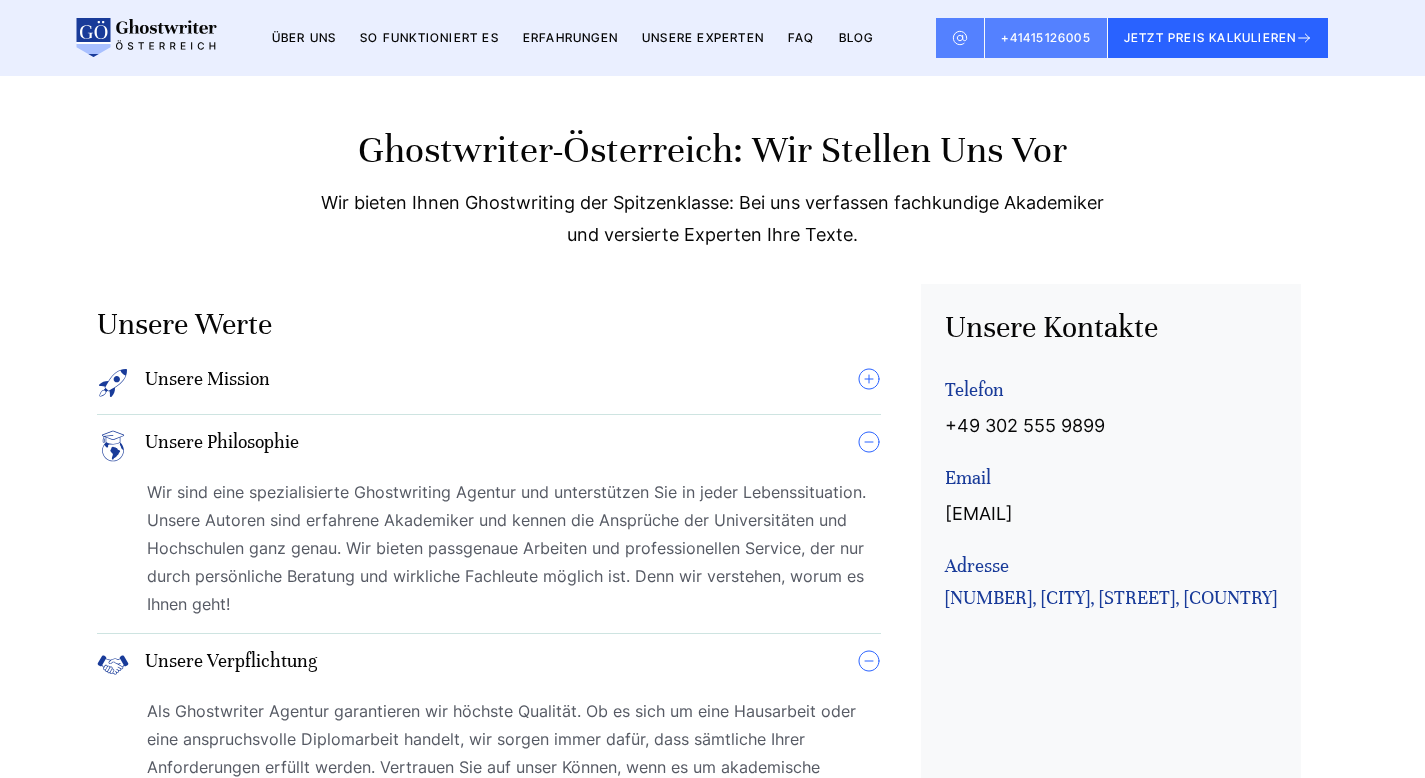 scroll, scrollTop: 1514, scrollLeft: 0, axis: vertical 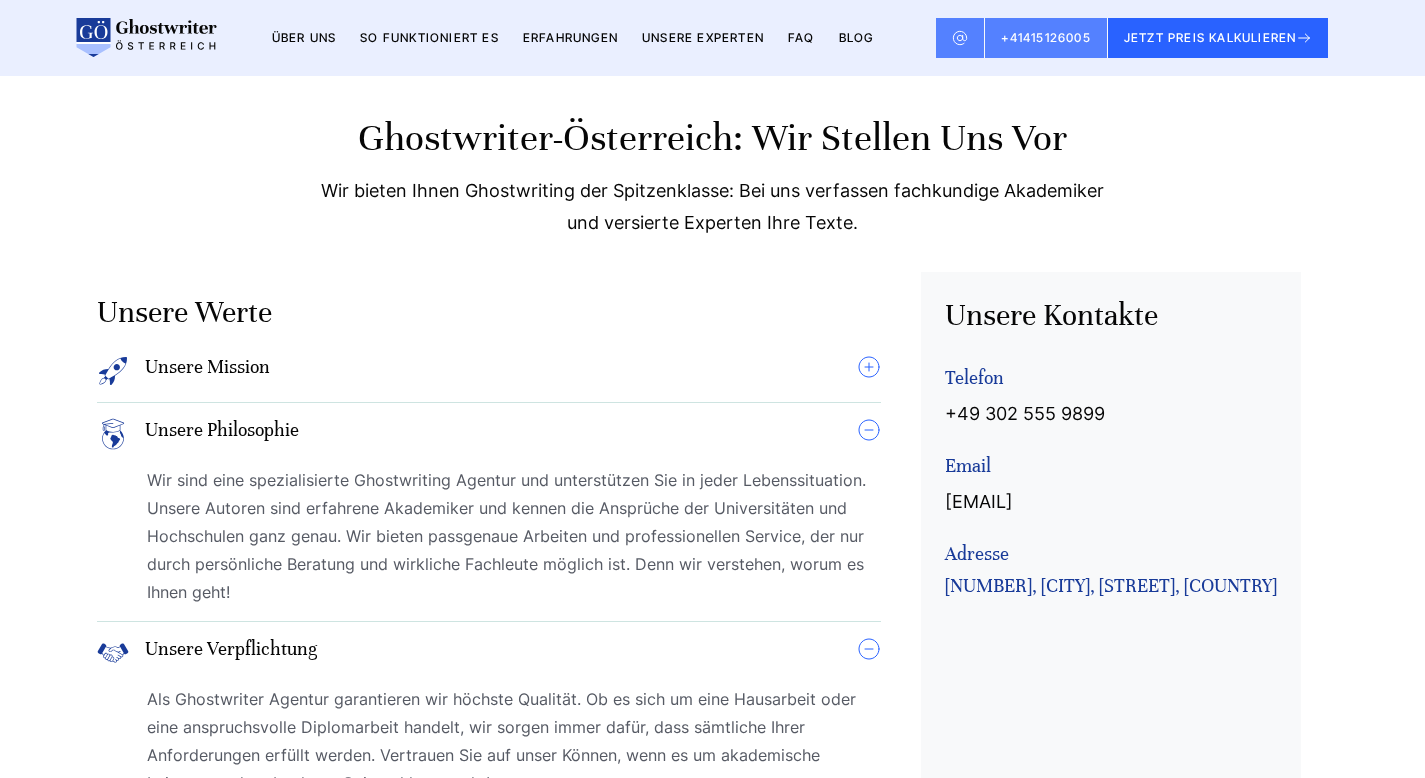 click at bounding box center (145, 38) 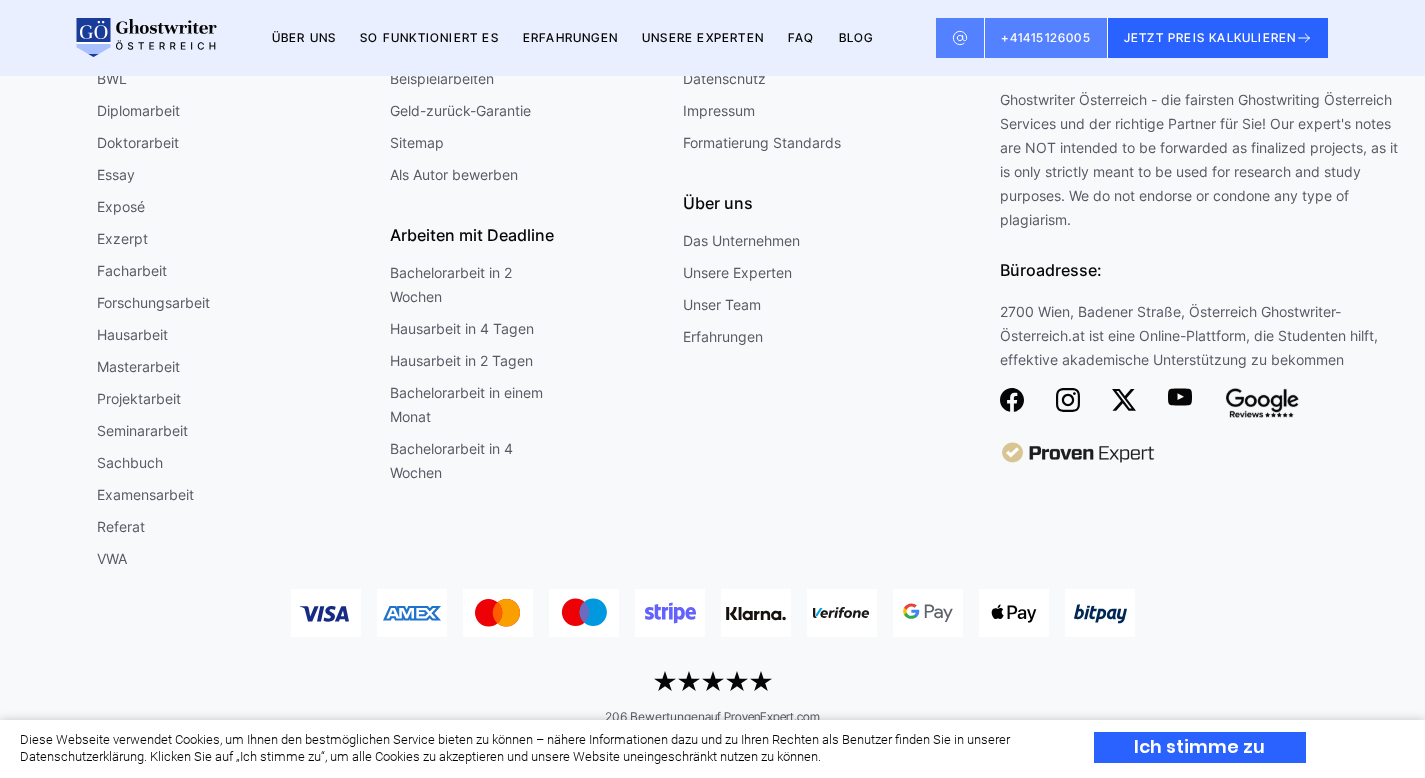 scroll, scrollTop: 6991, scrollLeft: 0, axis: vertical 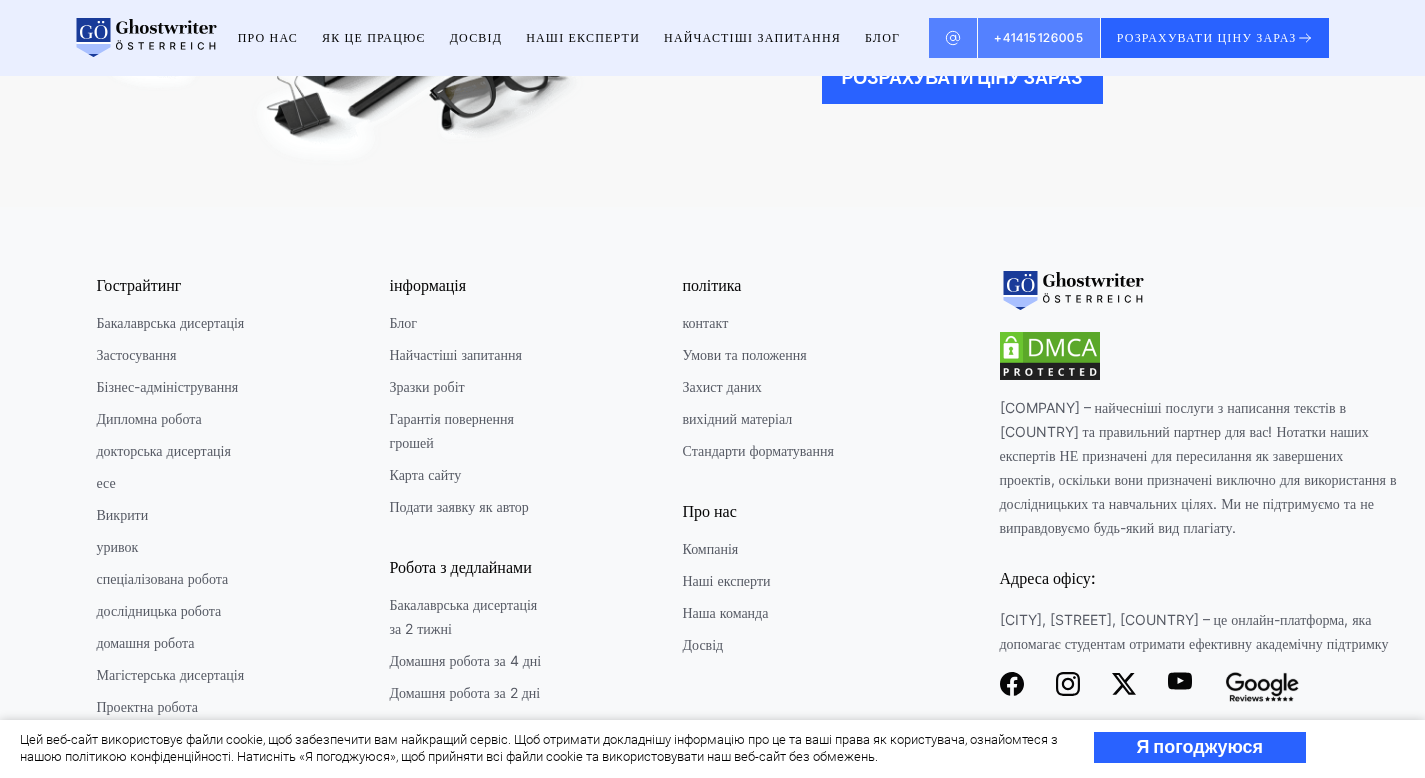click on "Компанія" at bounding box center [711, 548] 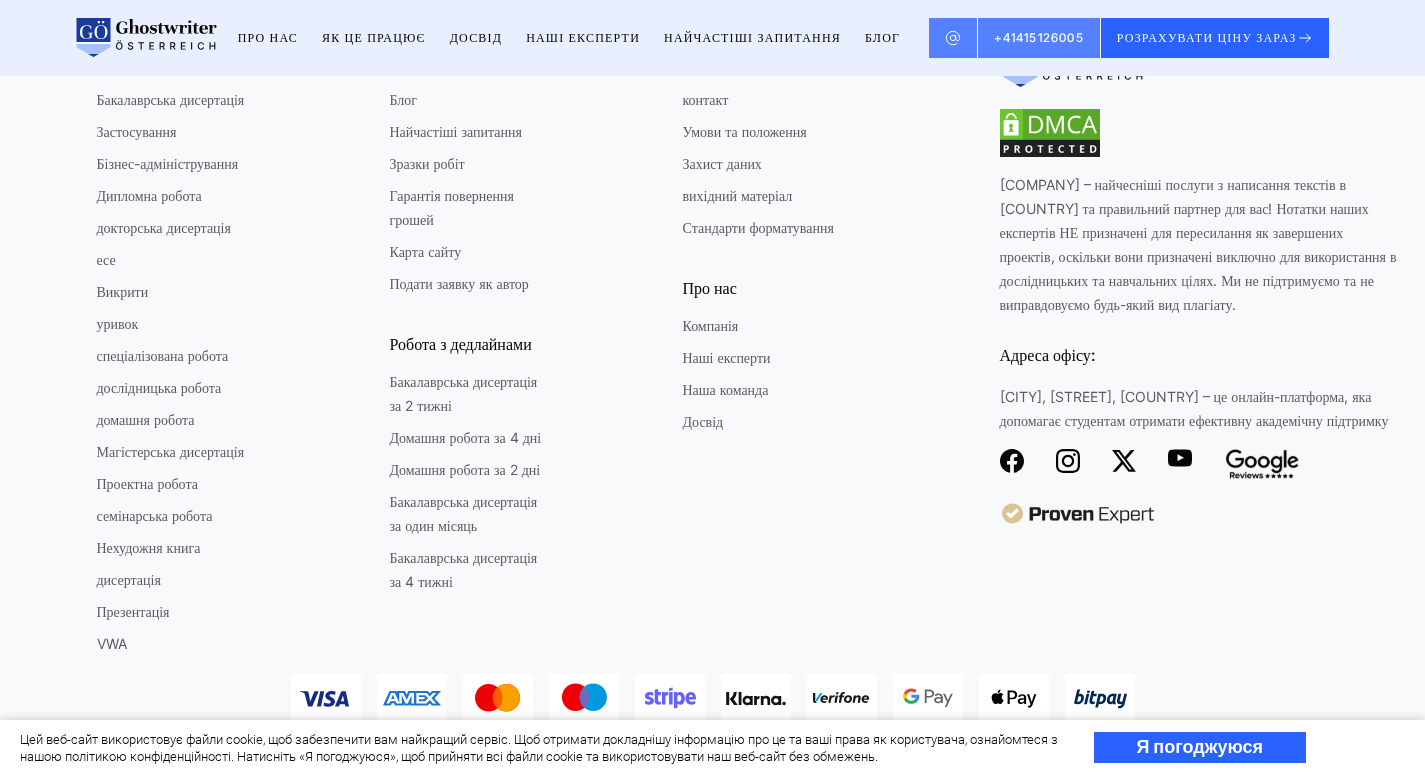 scroll, scrollTop: 6943, scrollLeft: 0, axis: vertical 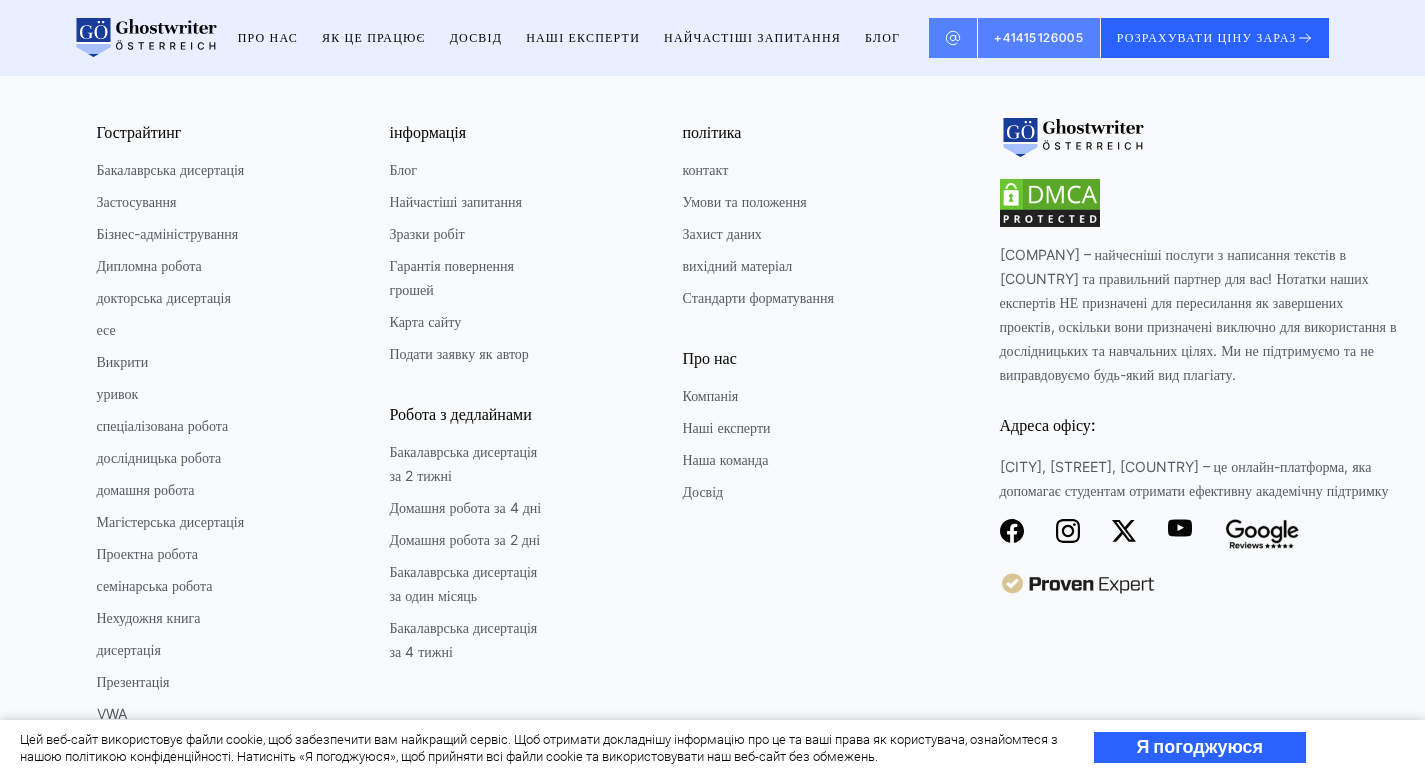 click on "Стандарти форматування" at bounding box center (758, 297) 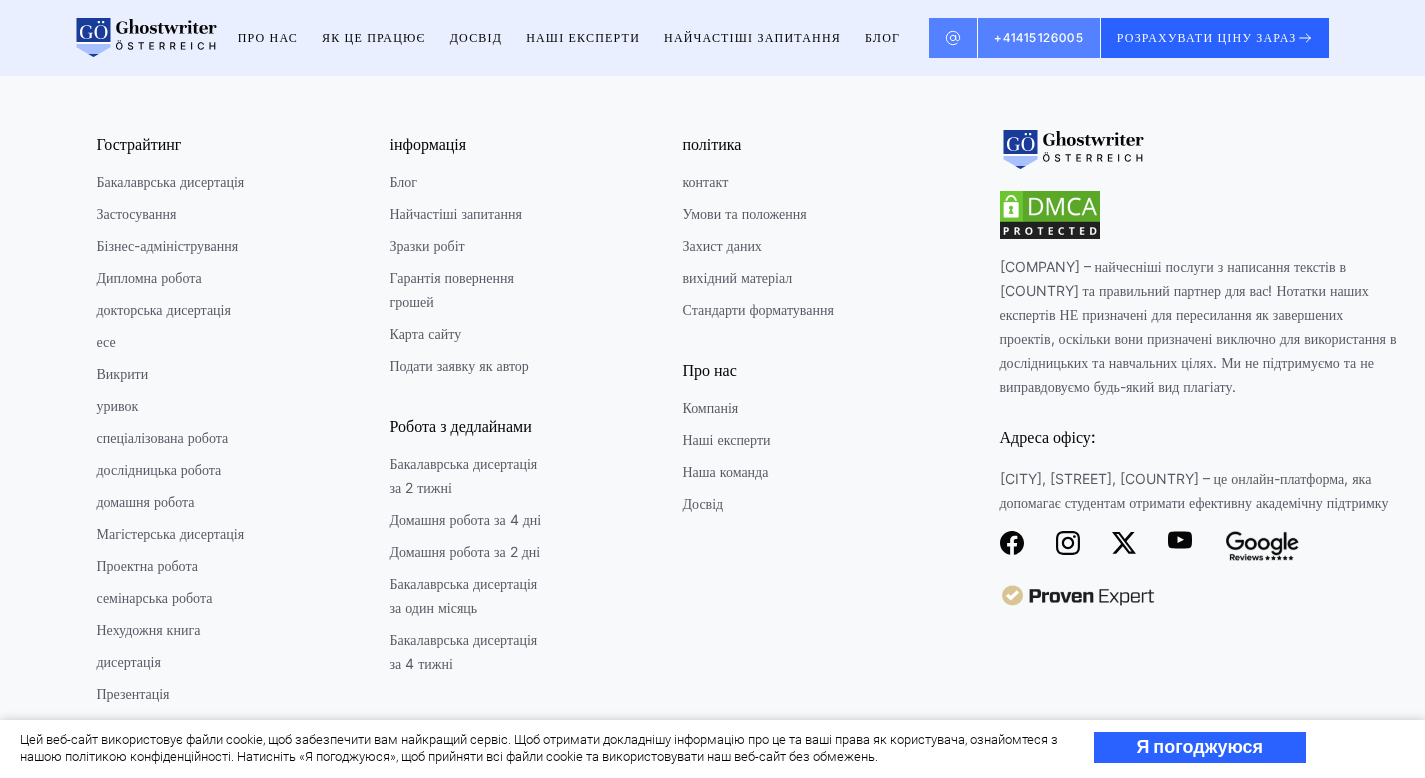 scroll, scrollTop: 6985, scrollLeft: 0, axis: vertical 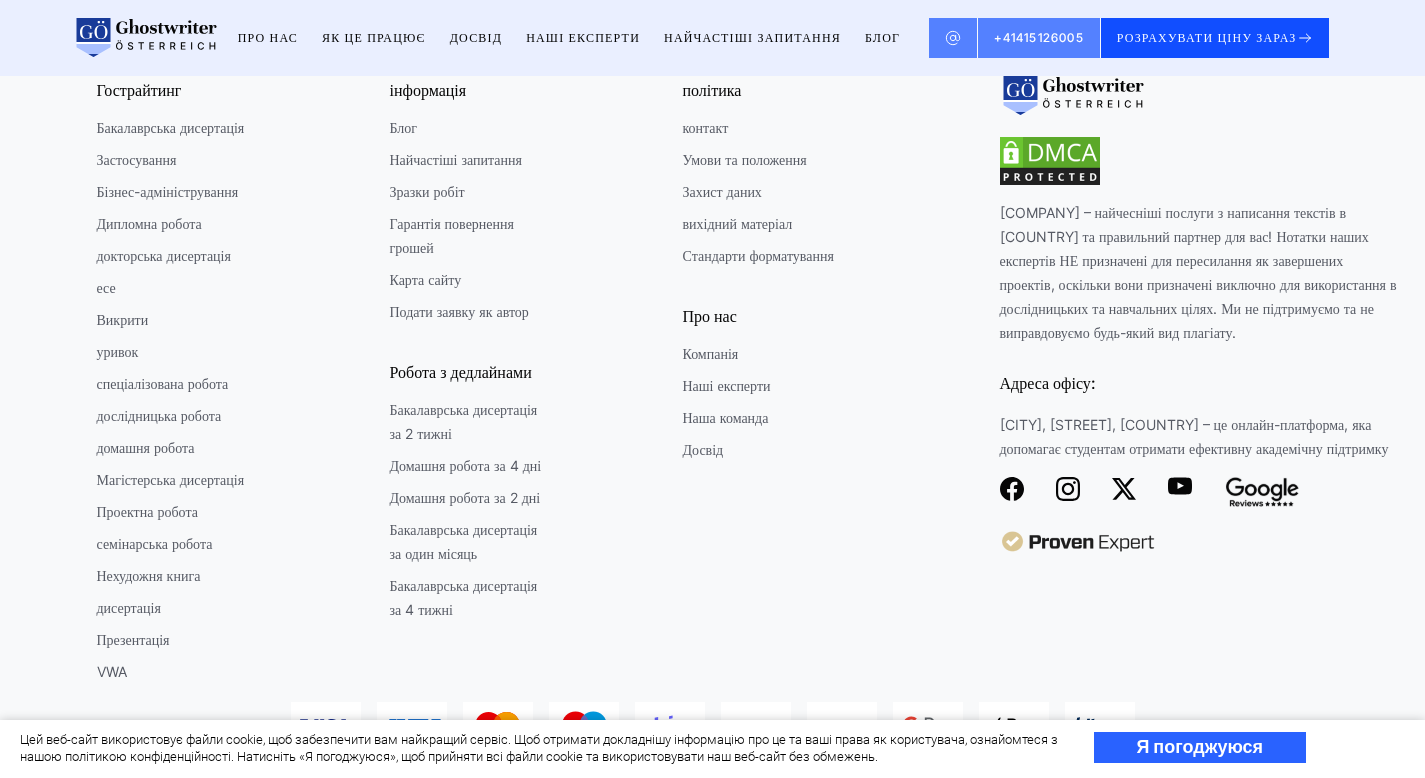 click on "РОЗРАХУВАТИ ЦІНУ ЗАРАЗ" at bounding box center [1207, 38] 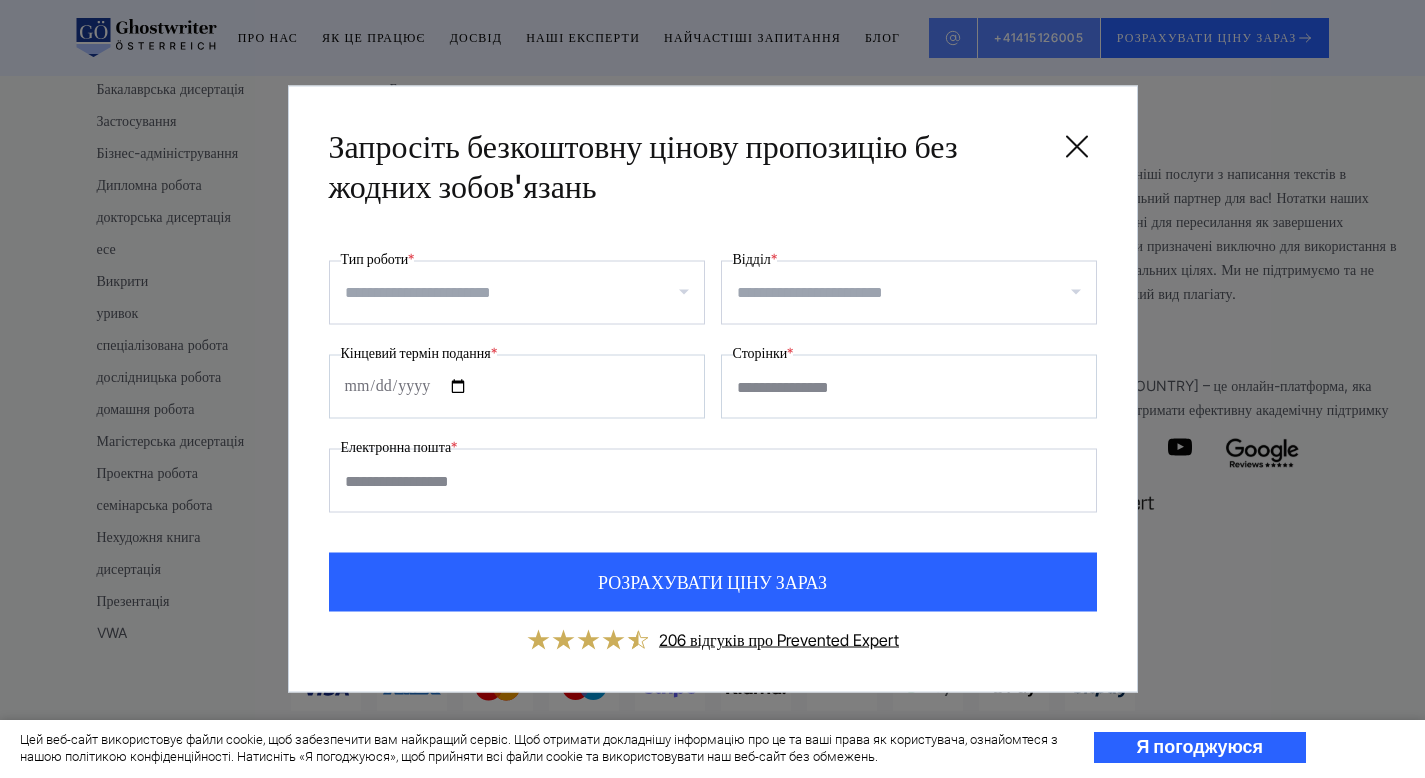 scroll, scrollTop: 7064, scrollLeft: 0, axis: vertical 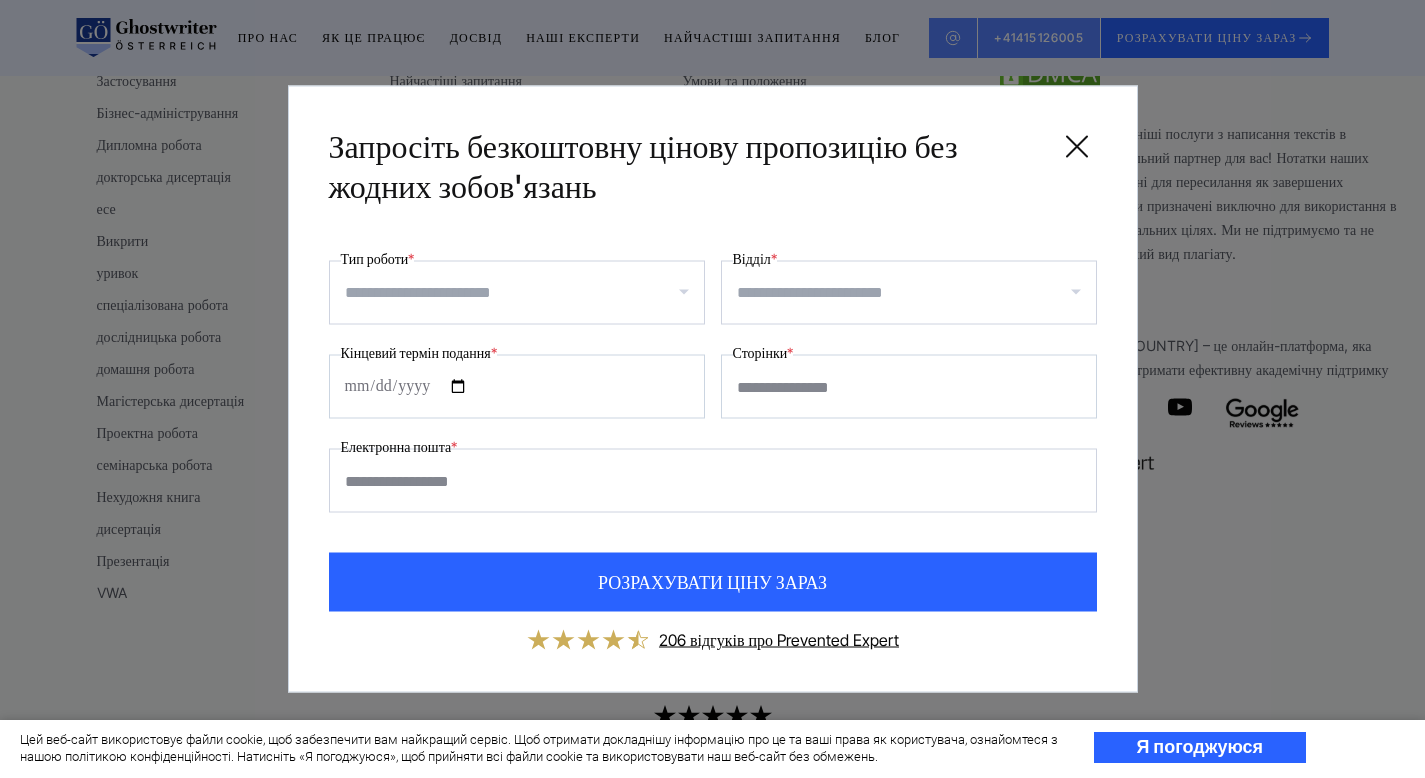 click 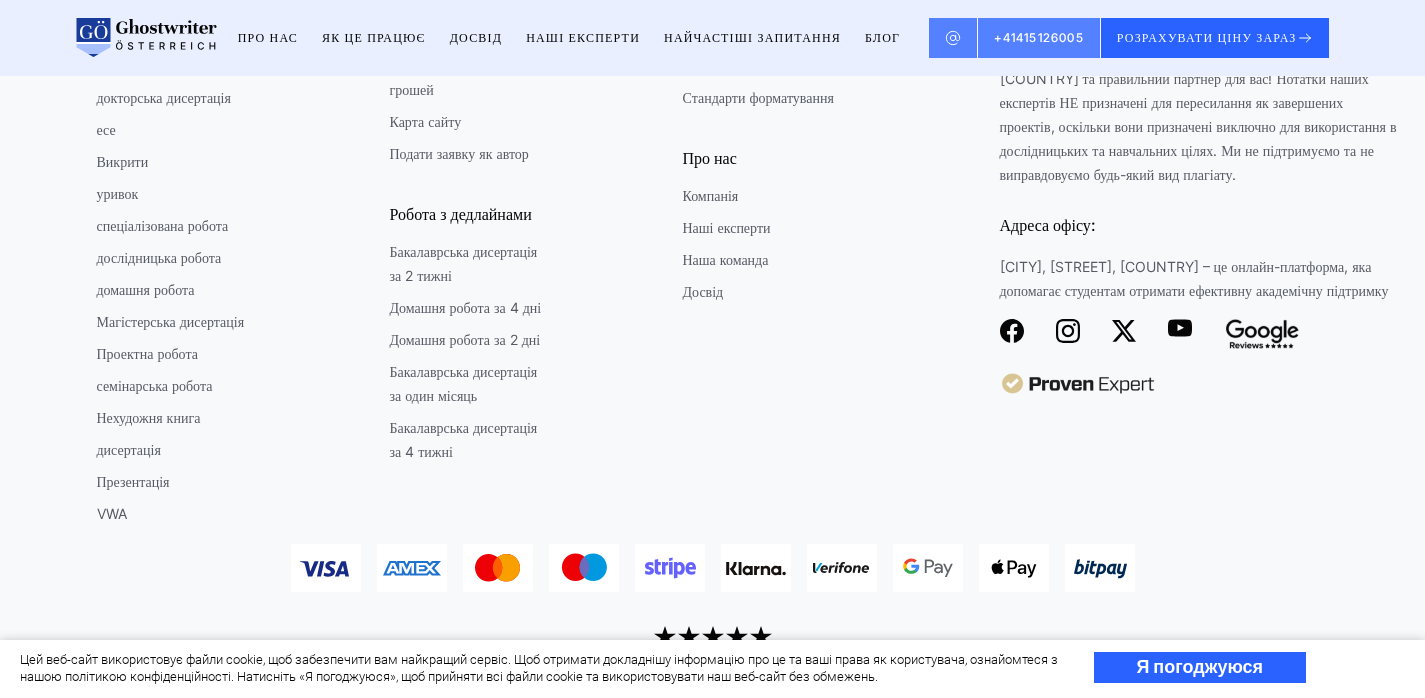 scroll, scrollTop: 7155, scrollLeft: 0, axis: vertical 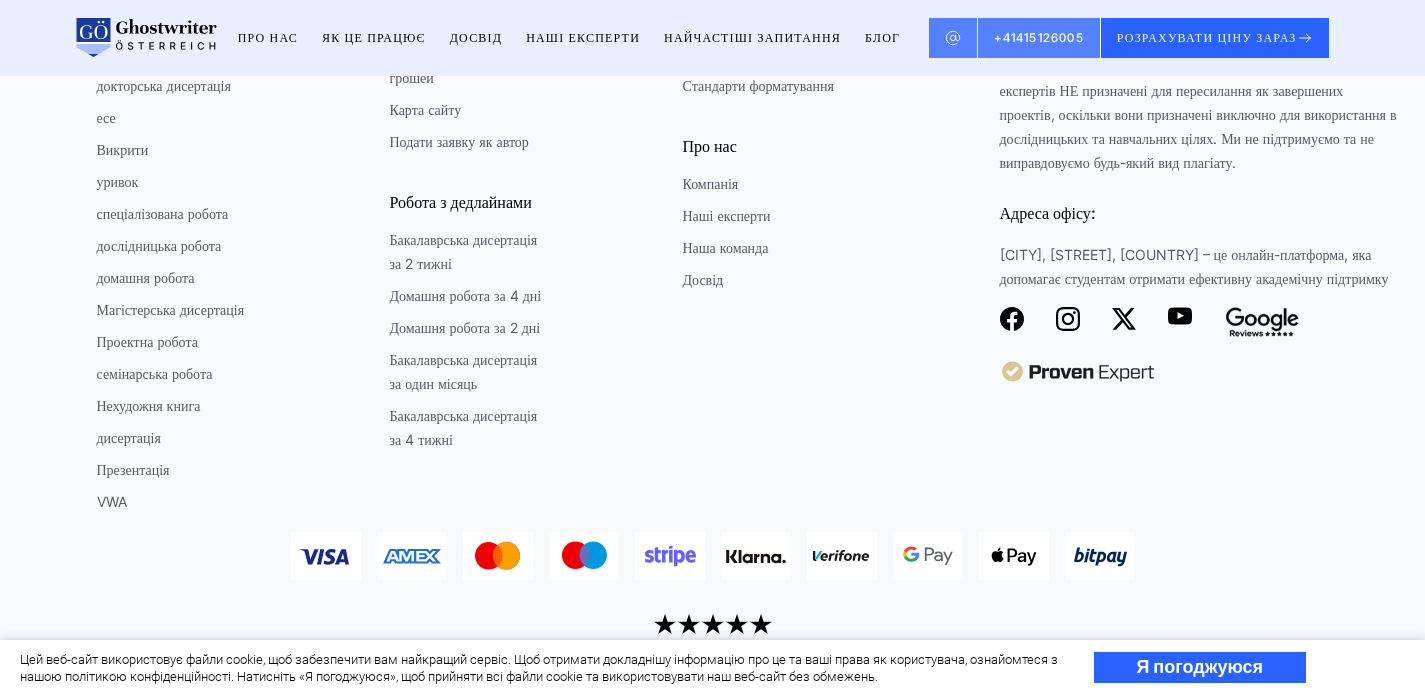 click on "Гострайтинг
Бакалаврська дисертація
Застосування
Бізнес-адміністрування
Дипломна робота
докторська дисертація
есе
Викрити
уривок
спеціалізована робота
дослідницька робота
домашня робота
Магістерська дисертація
Проектна робота
семінарська робота
Нехудожня книга
дисертація
Презентація
VWA
інформація                                 Блог" at bounding box center (528, 203) 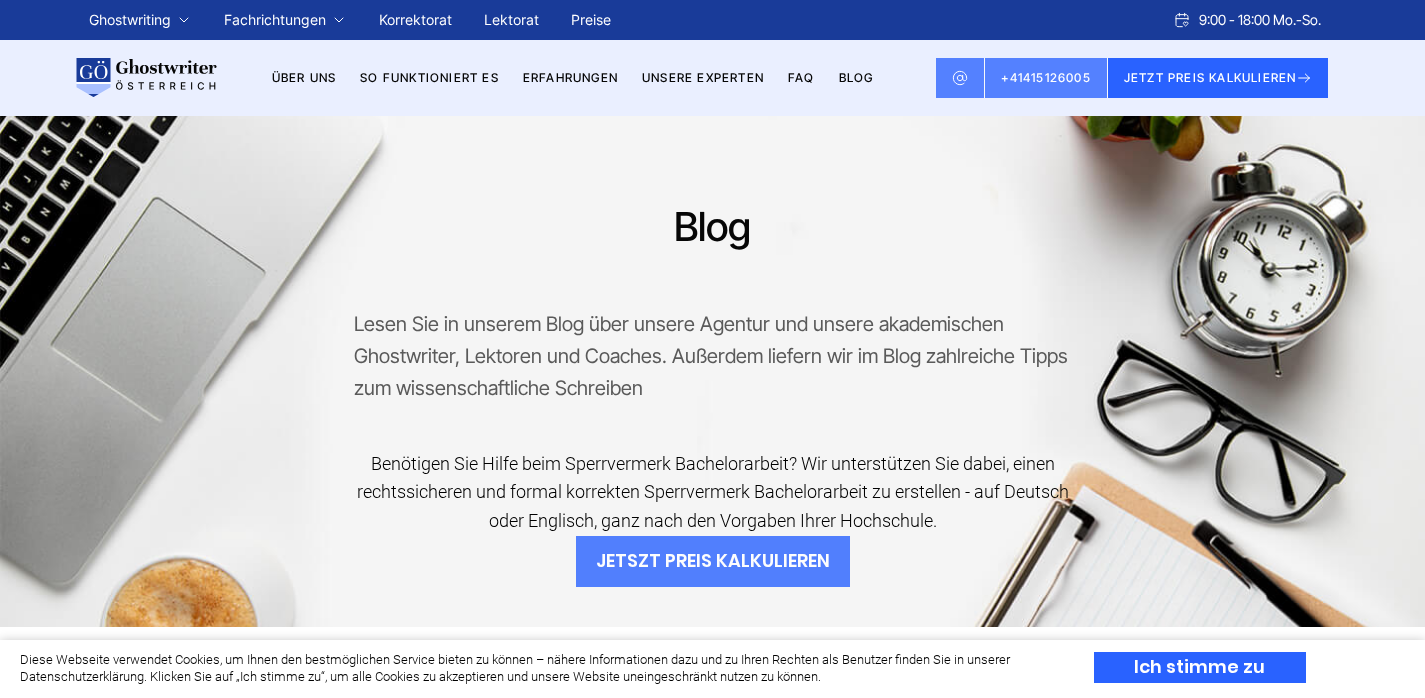 scroll, scrollTop: 110, scrollLeft: 0, axis: vertical 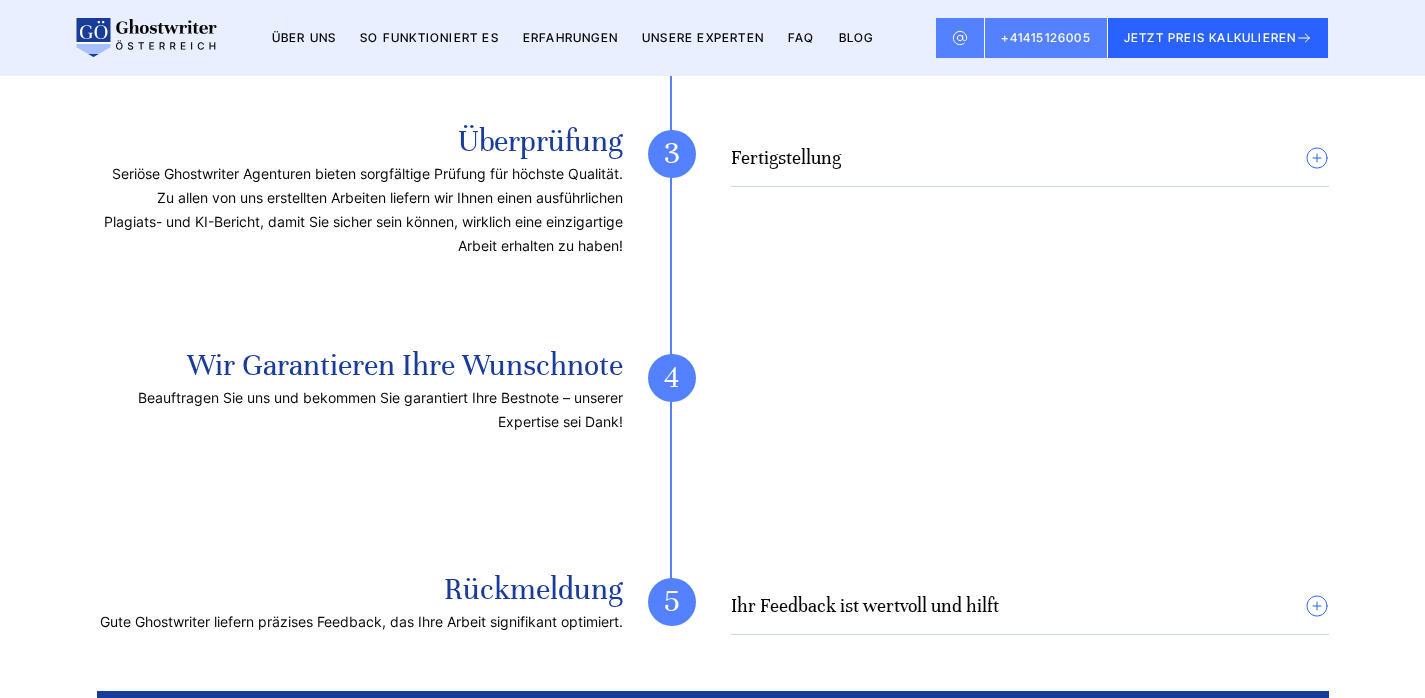 click on "Ihr Feedback ist wertvoll und hilft" at bounding box center [865, 606] 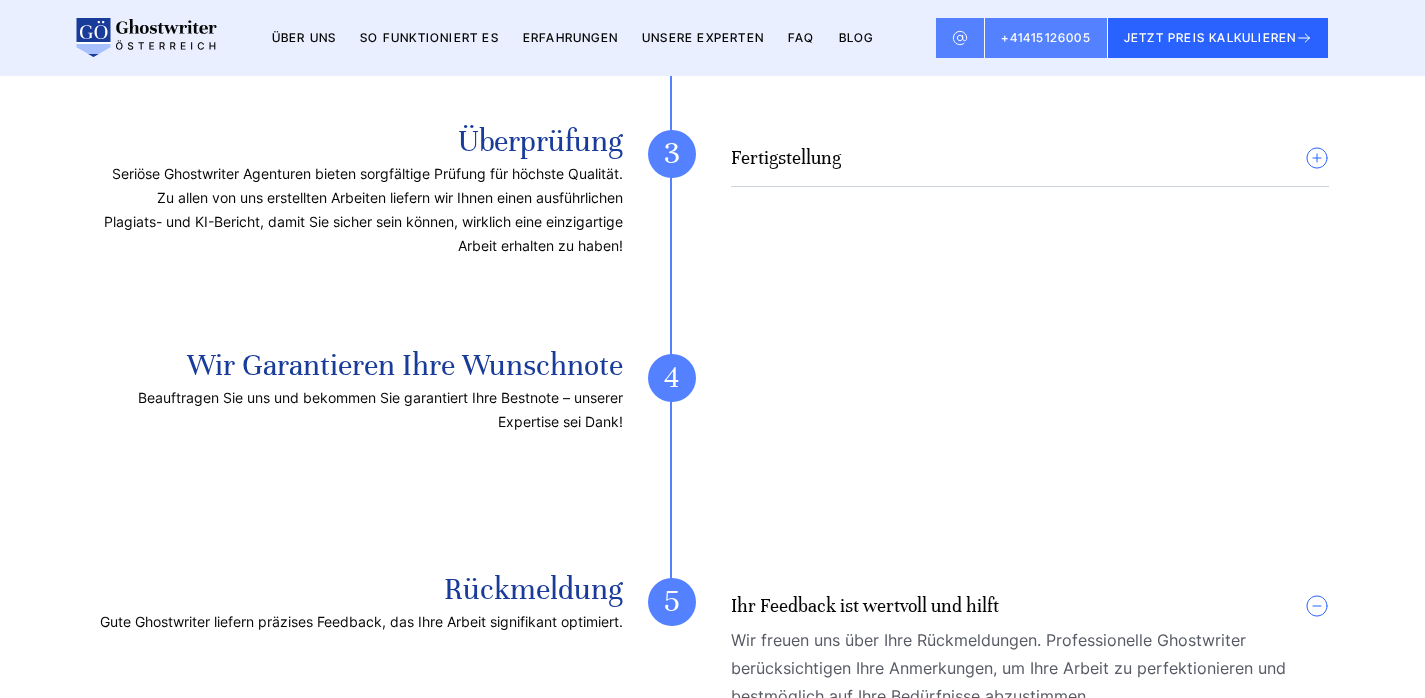 click on "Beauftragen Sie uns und bekommen Sie garantiert Ihre Bestnote – unserer Expertise sei Dank!" at bounding box center (360, 410) 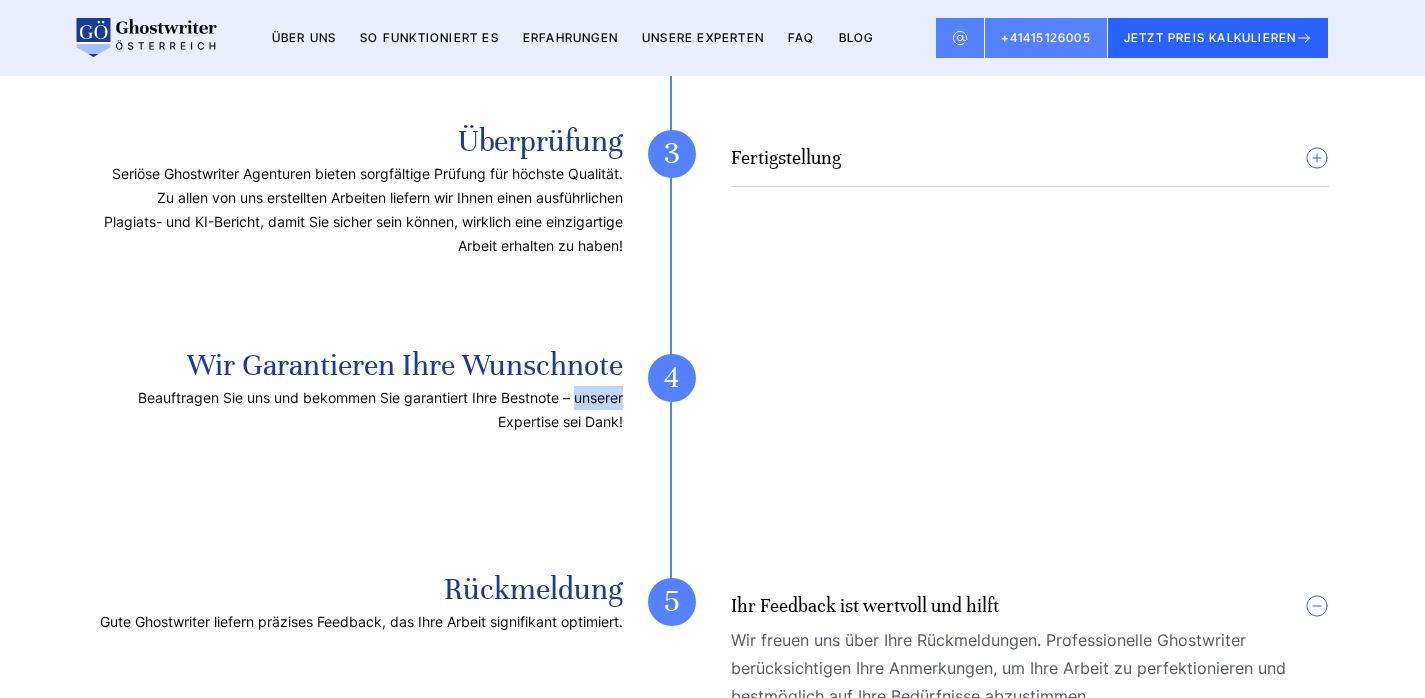 click on "Beauftragen Sie uns und bekommen Sie garantiert Ihre Bestnote – unserer Expertise sei Dank!" at bounding box center (360, 410) 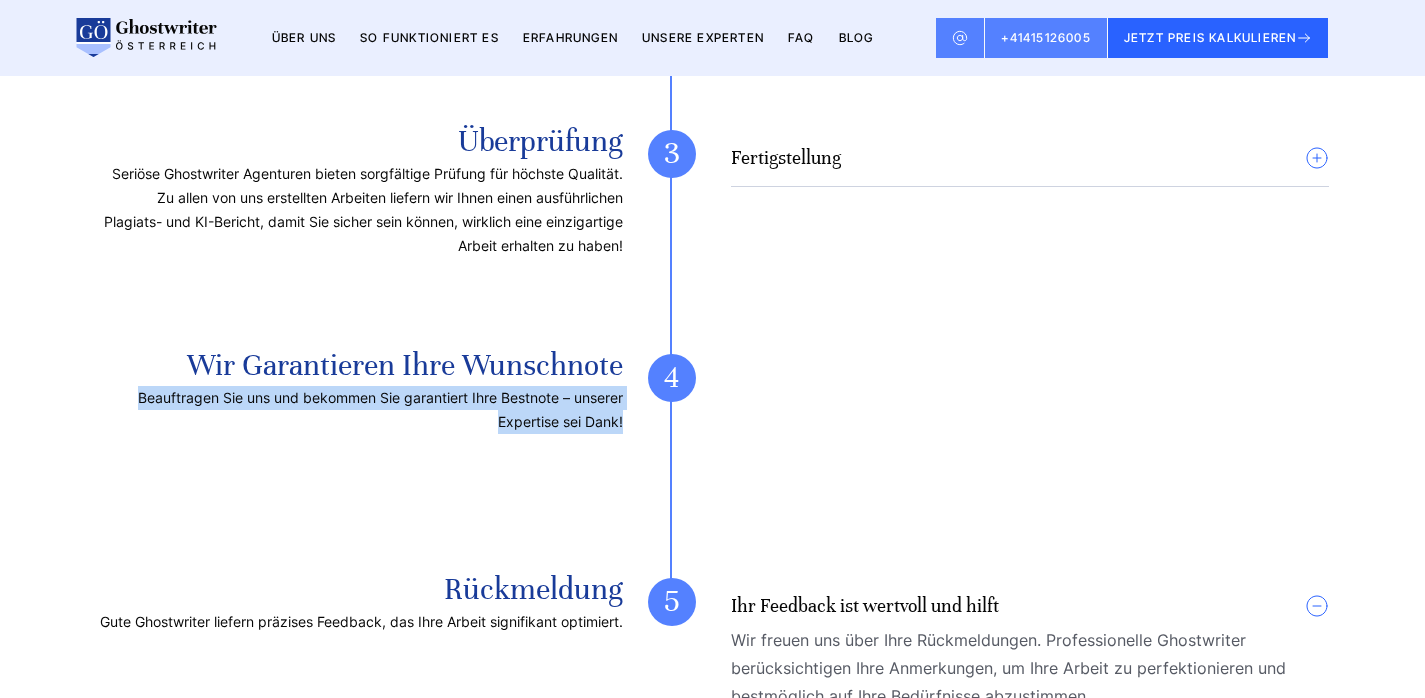 click on "Beauftragen Sie uns und bekommen Sie garantiert Ihre Bestnote – unserer Expertise sei Dank!" at bounding box center (360, 410) 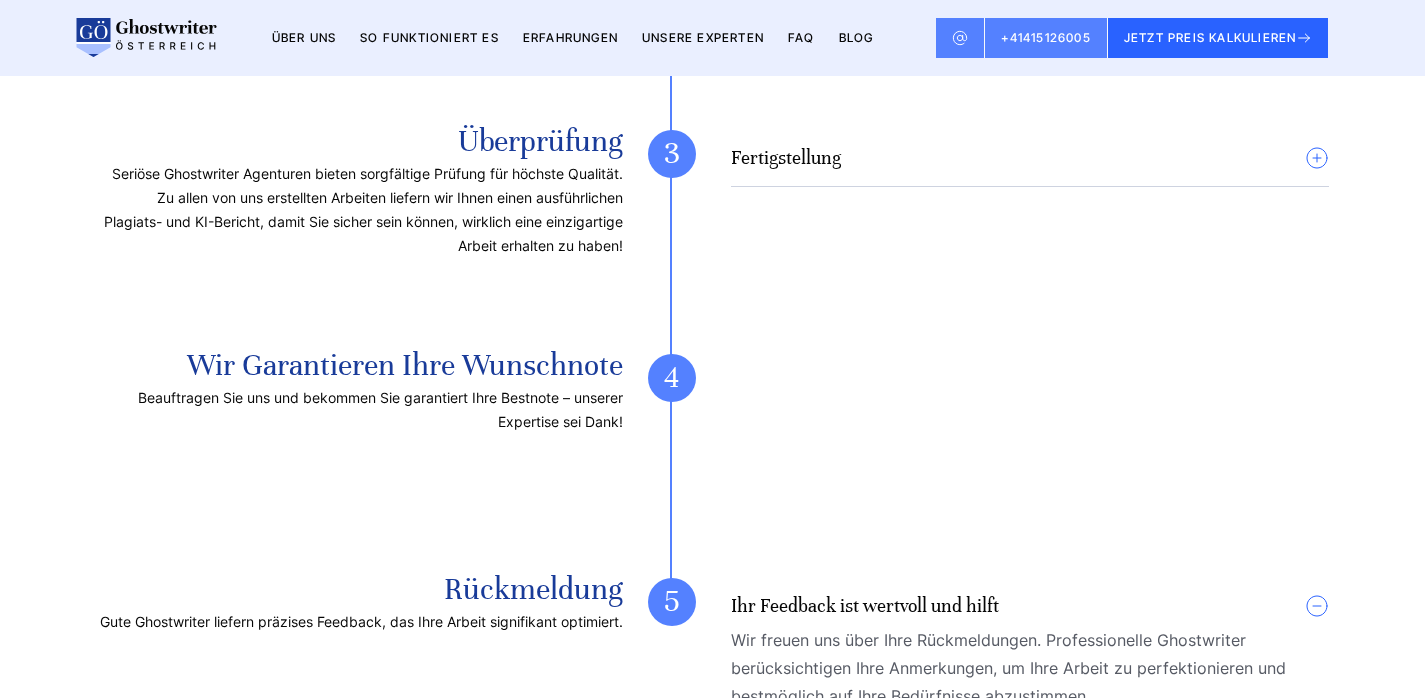 click on "Gute Ghostwriter liefern präzises Feedback, das Ihre Arbeit signifikant optimiert." at bounding box center [360, 622] 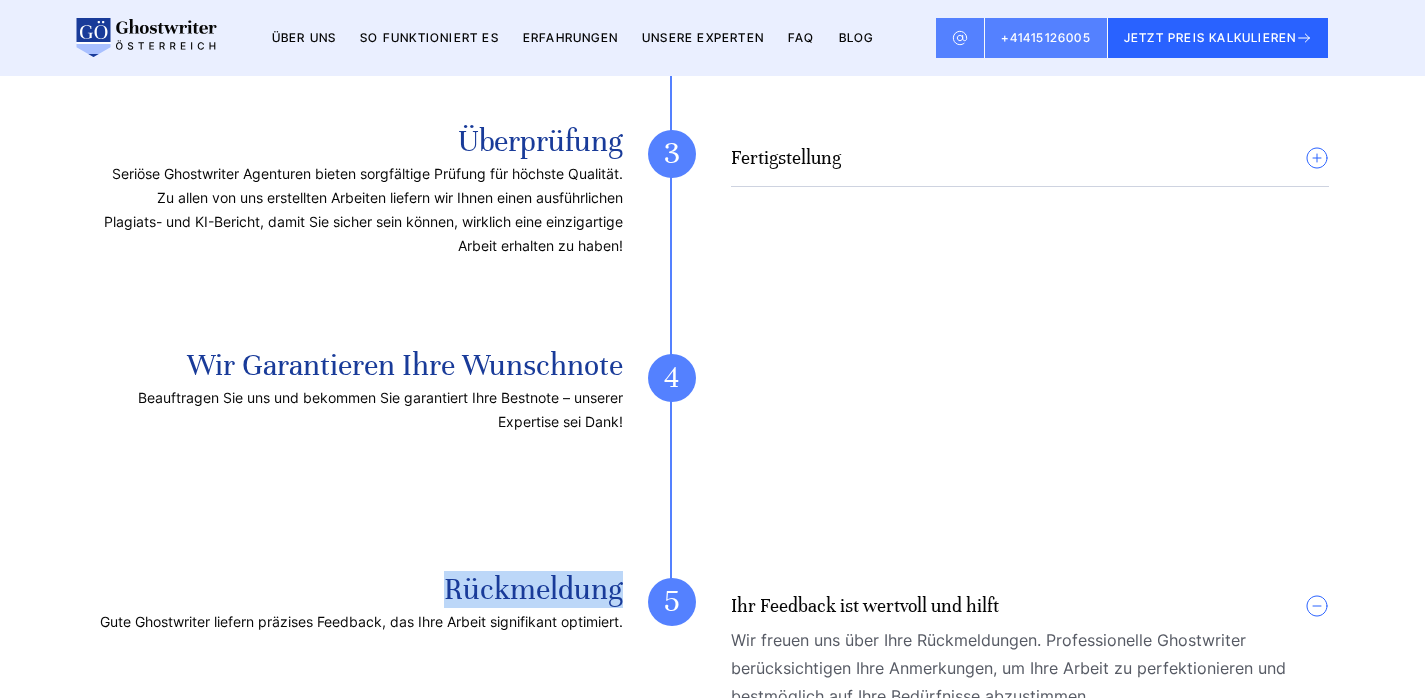 click on "Rückmeldung" at bounding box center (360, 590) 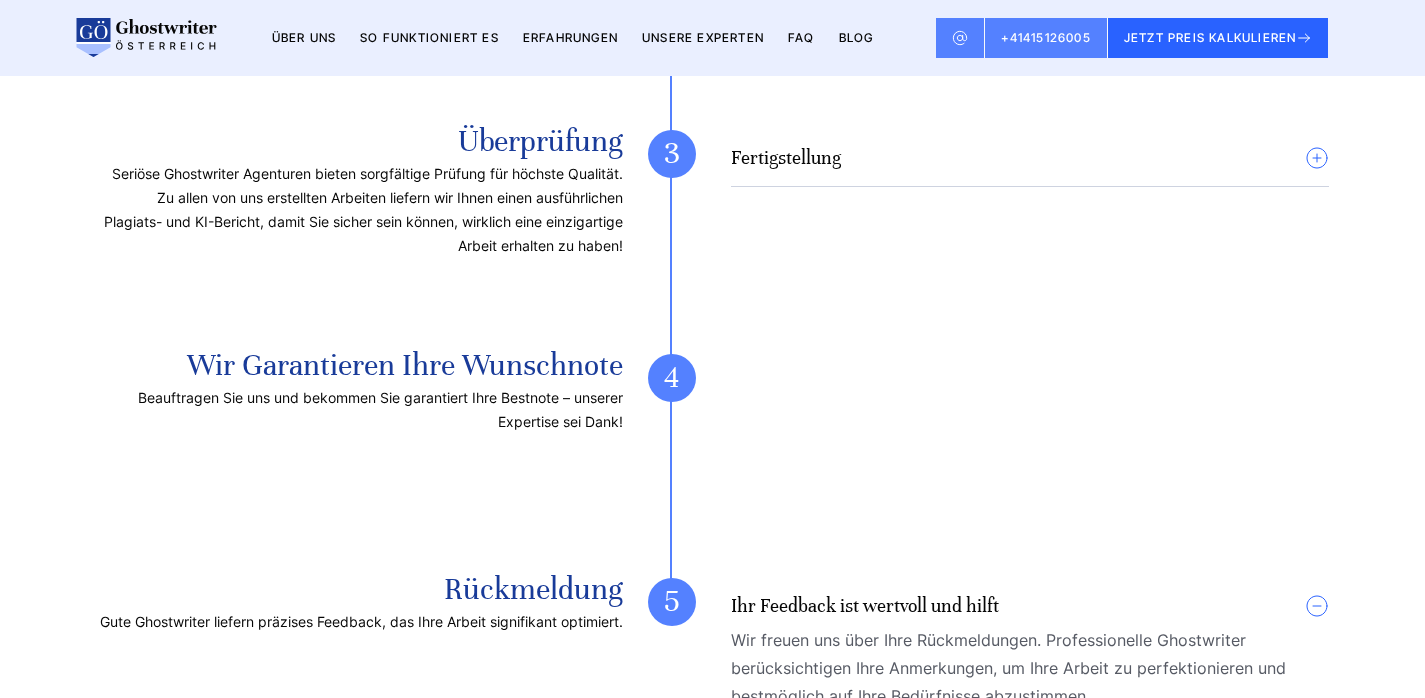 click on "Rückmeldung" at bounding box center [360, 590] 